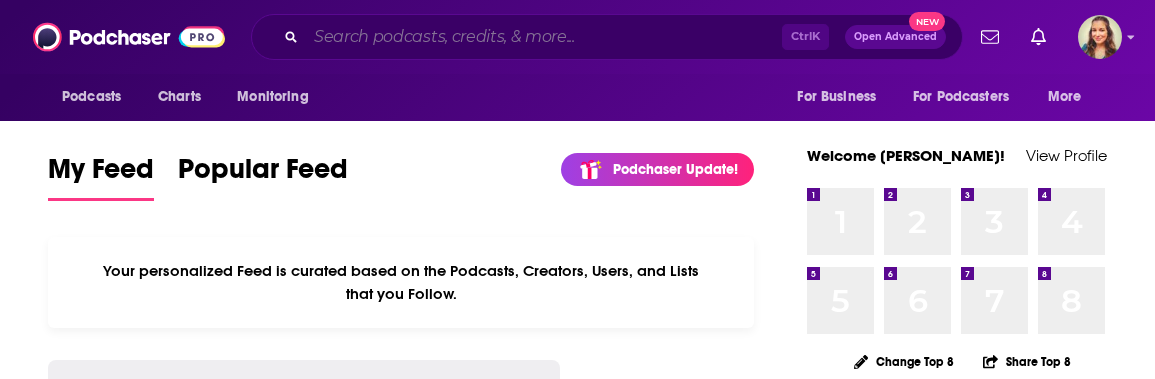 click at bounding box center [544, 37] 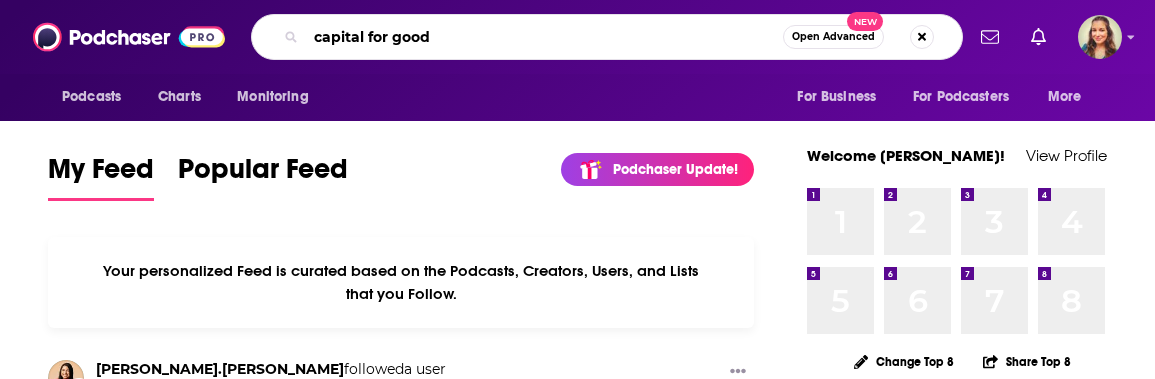 type on "capital for good" 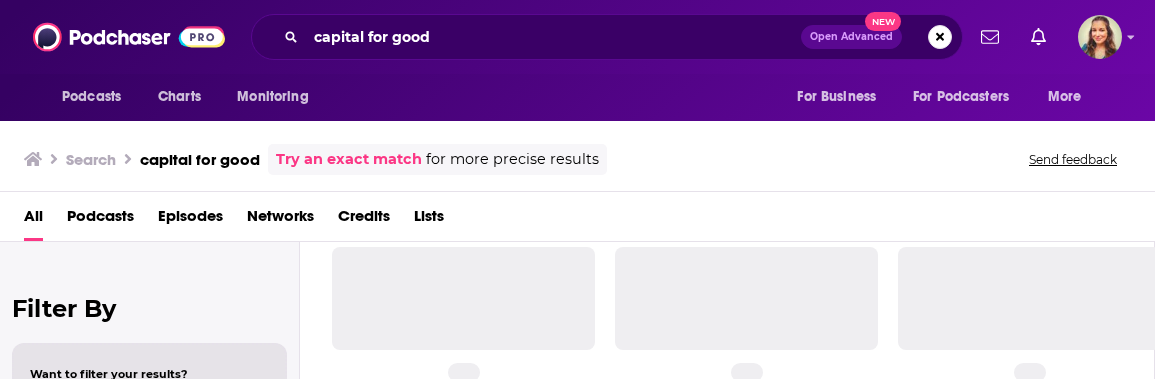 scroll, scrollTop: 114, scrollLeft: 0, axis: vertical 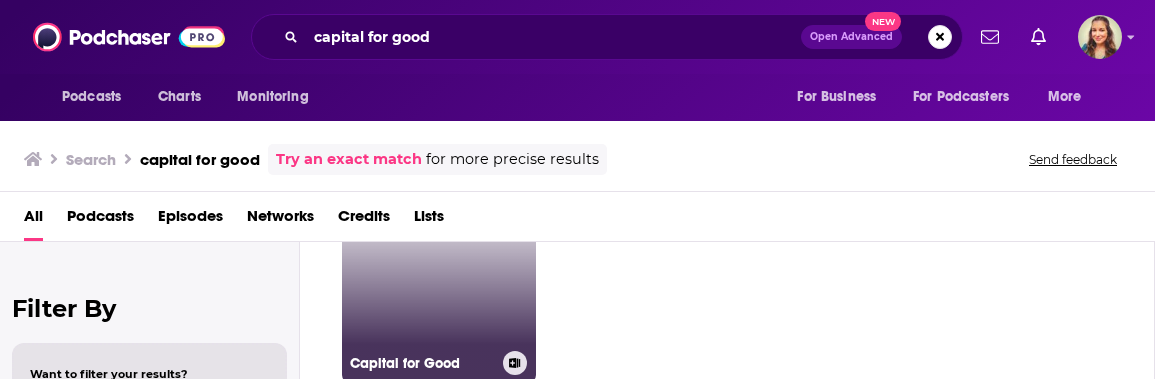 click on "35 Capital for Good" at bounding box center [439, 286] 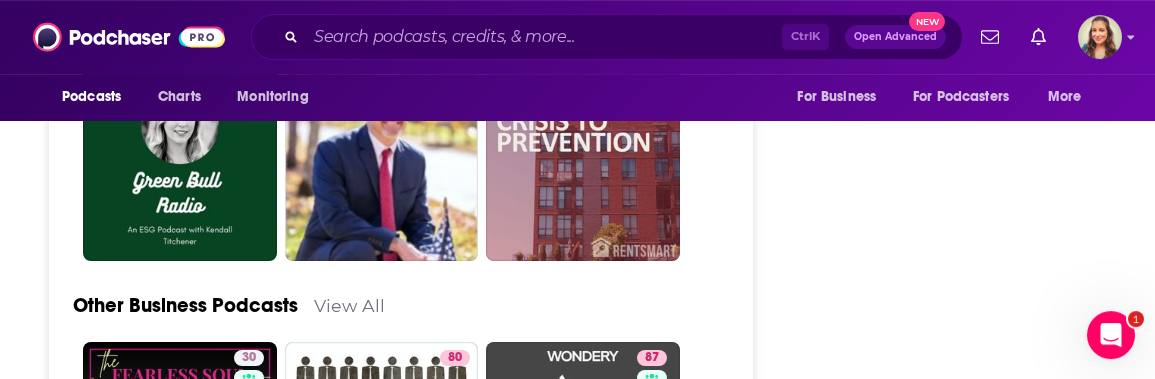 scroll, scrollTop: 4332, scrollLeft: 0, axis: vertical 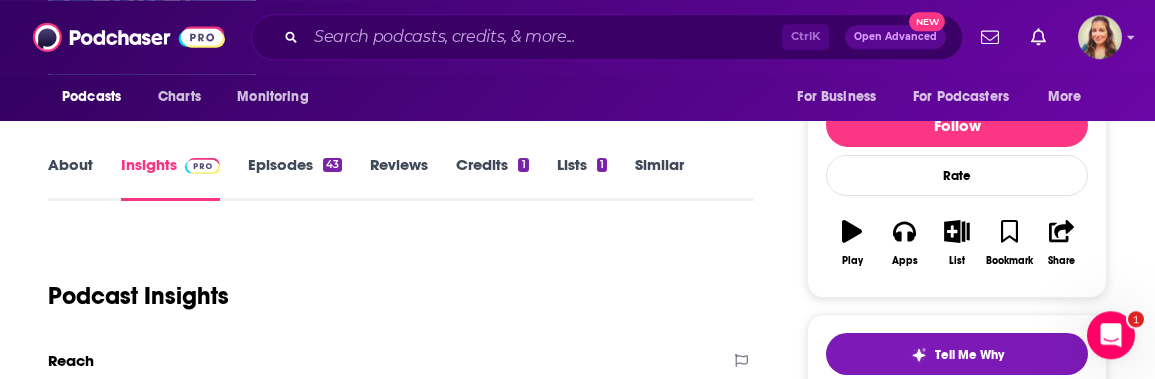 click on "Credits 1" at bounding box center (492, 178) 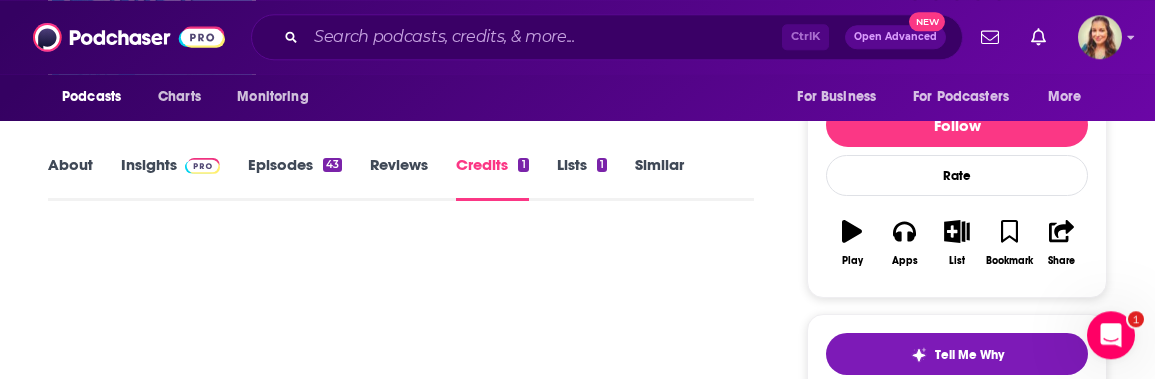 scroll, scrollTop: 0, scrollLeft: 0, axis: both 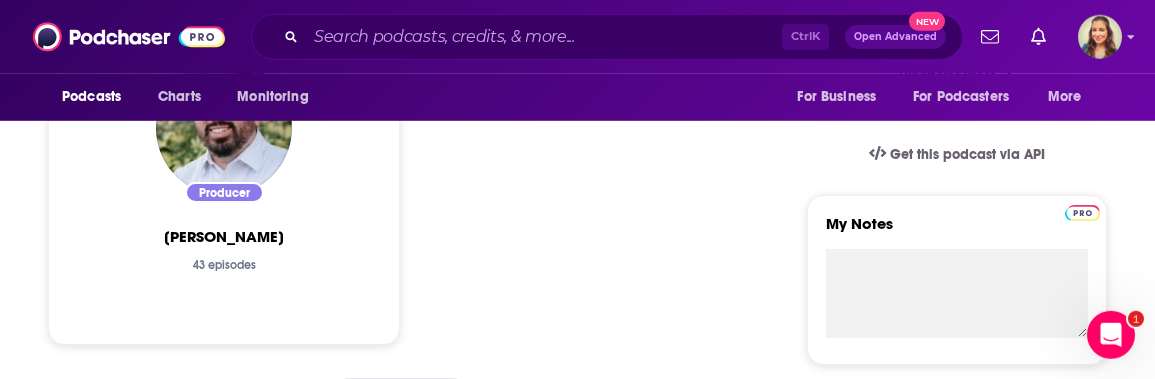 click on "Producer [PERSON_NAME] 43 episodes" at bounding box center [224, 193] 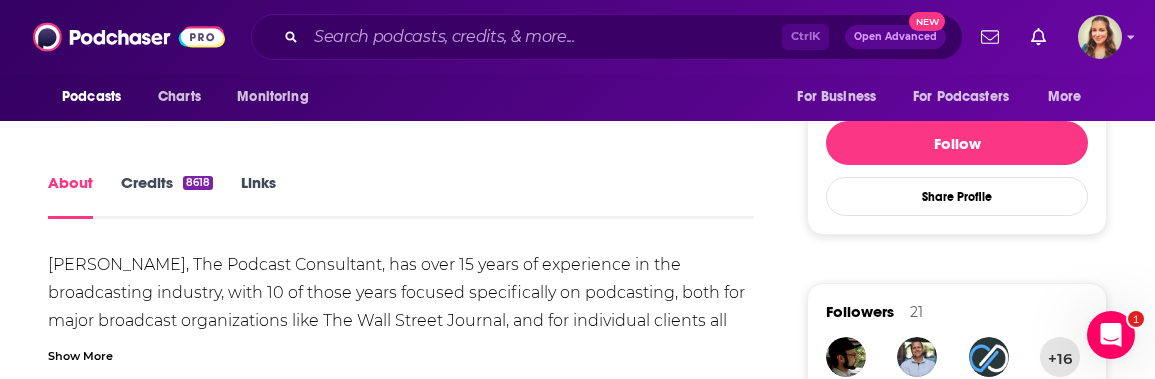 scroll, scrollTop: 456, scrollLeft: 0, axis: vertical 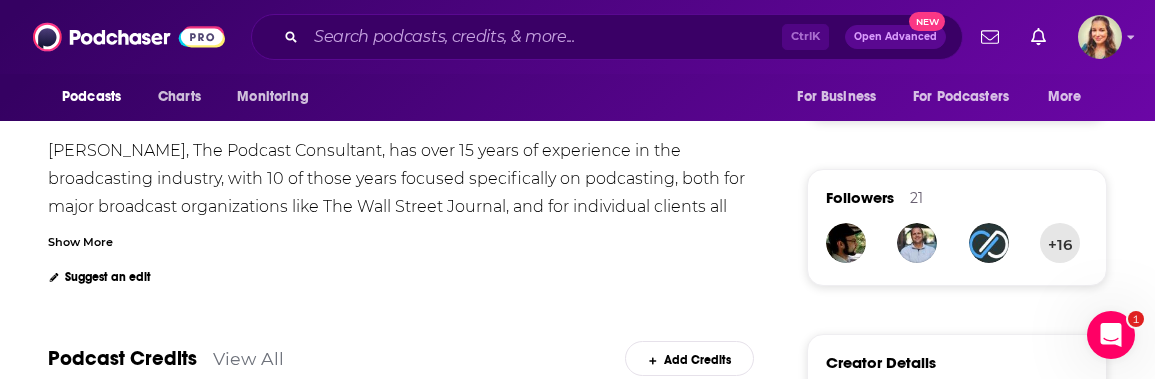 click on "Show More" at bounding box center (80, 240) 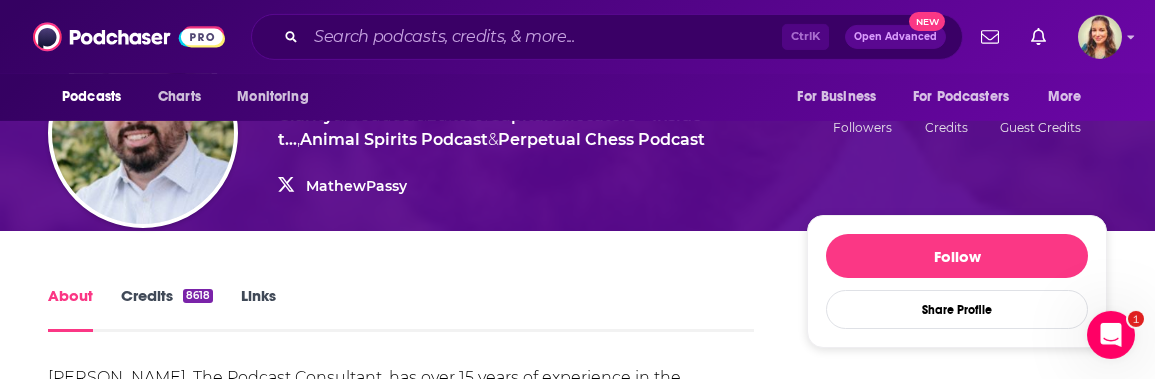 scroll, scrollTop: 228, scrollLeft: 0, axis: vertical 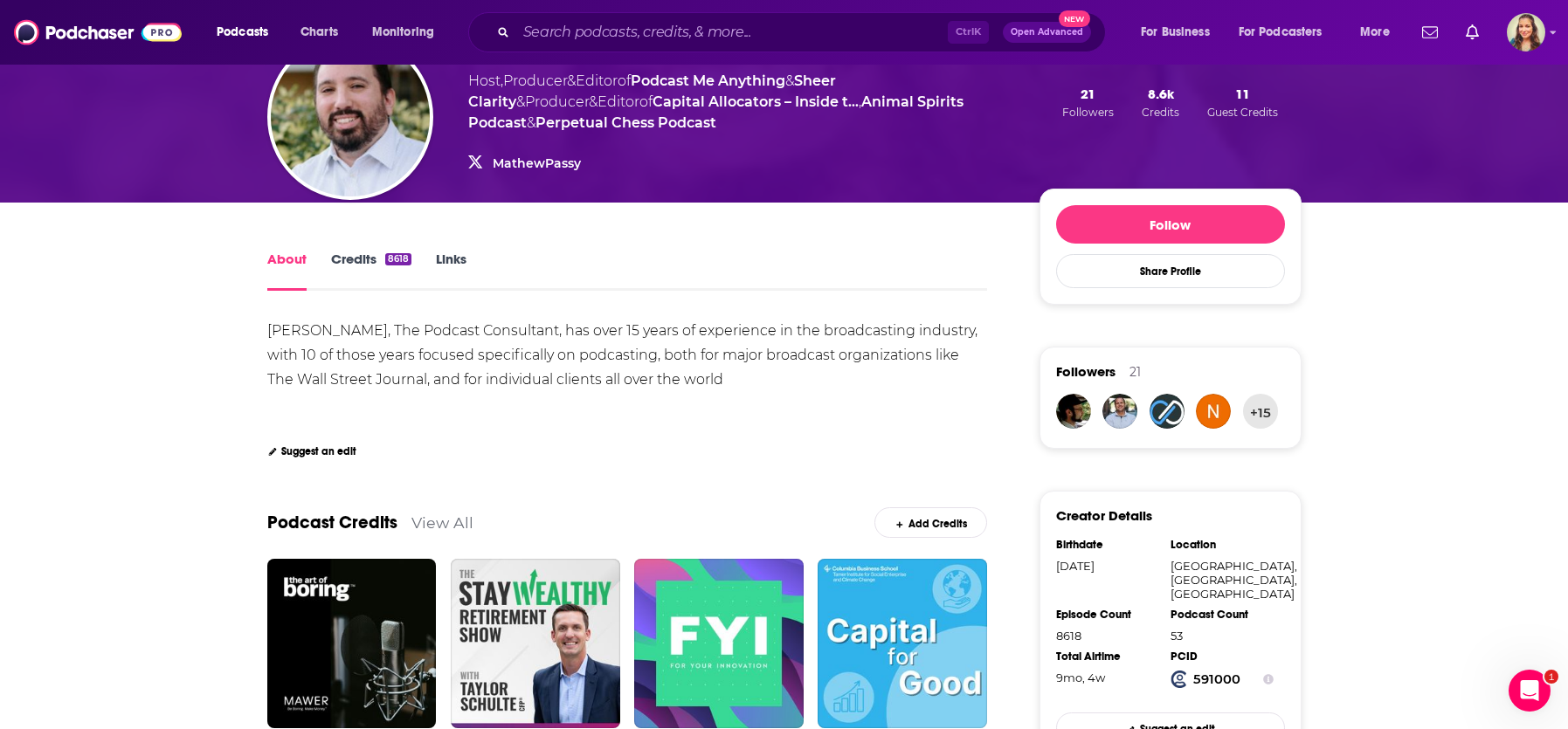 click on "[PERSON_NAME], The Podcast Consultant, has over 15 years of experience in the broadcasting industry, with 10 of those years focused specifically on podcasting, both for major broadcast organizations like The Wall Street Journal, and for individual clients all over the world" at bounding box center (624, 354) 